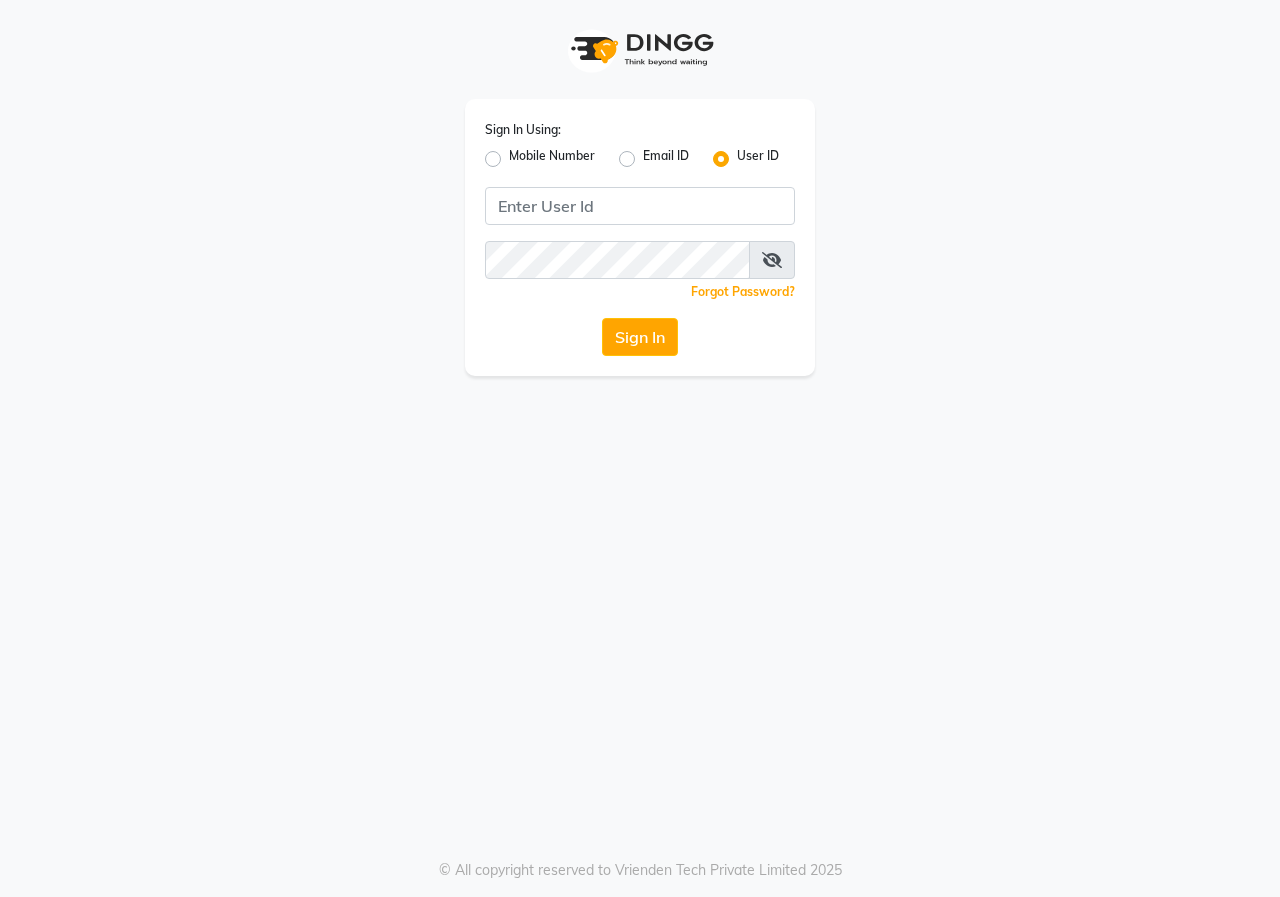 scroll, scrollTop: 0, scrollLeft: 0, axis: both 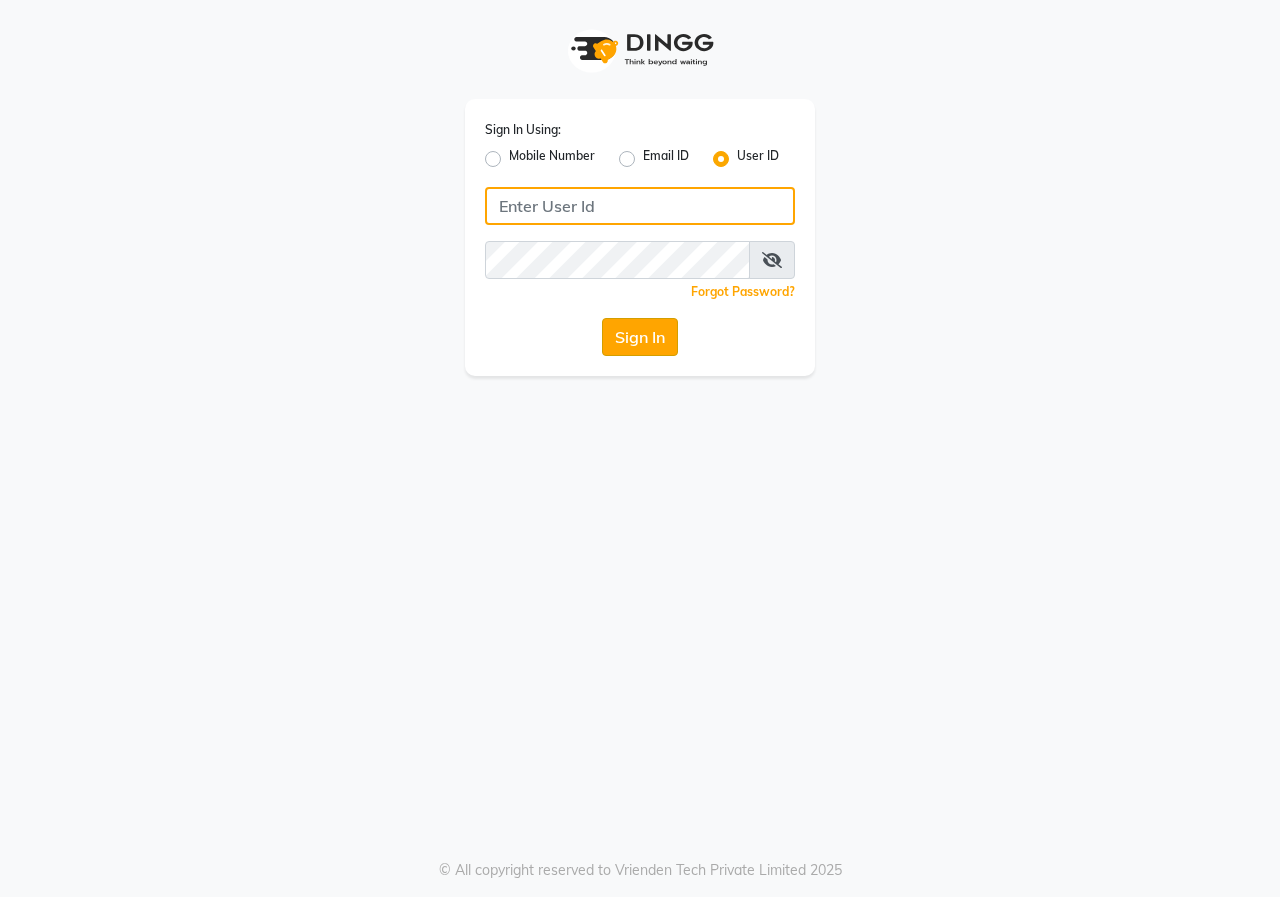 type on "[PHONE]" 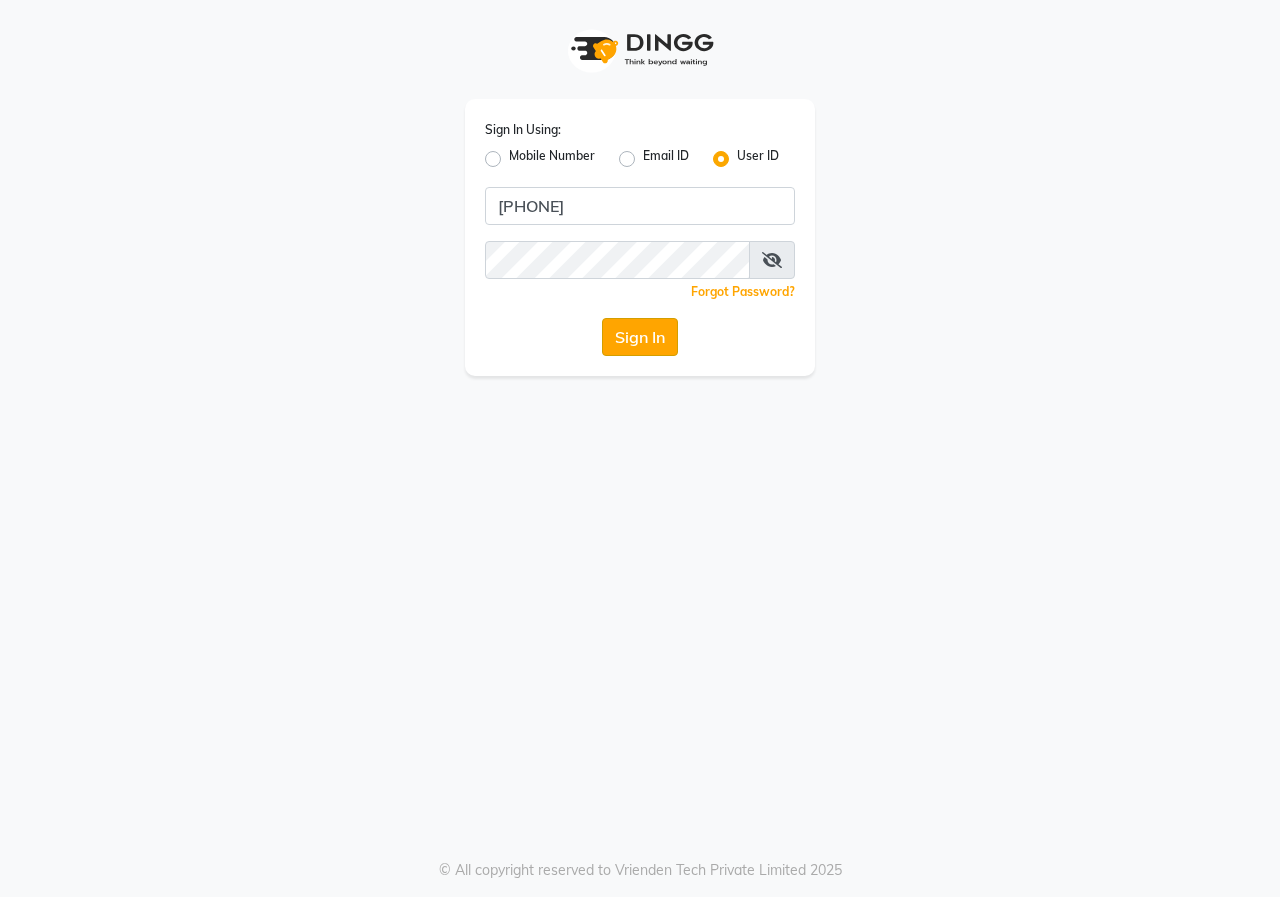 click on "Sign In" 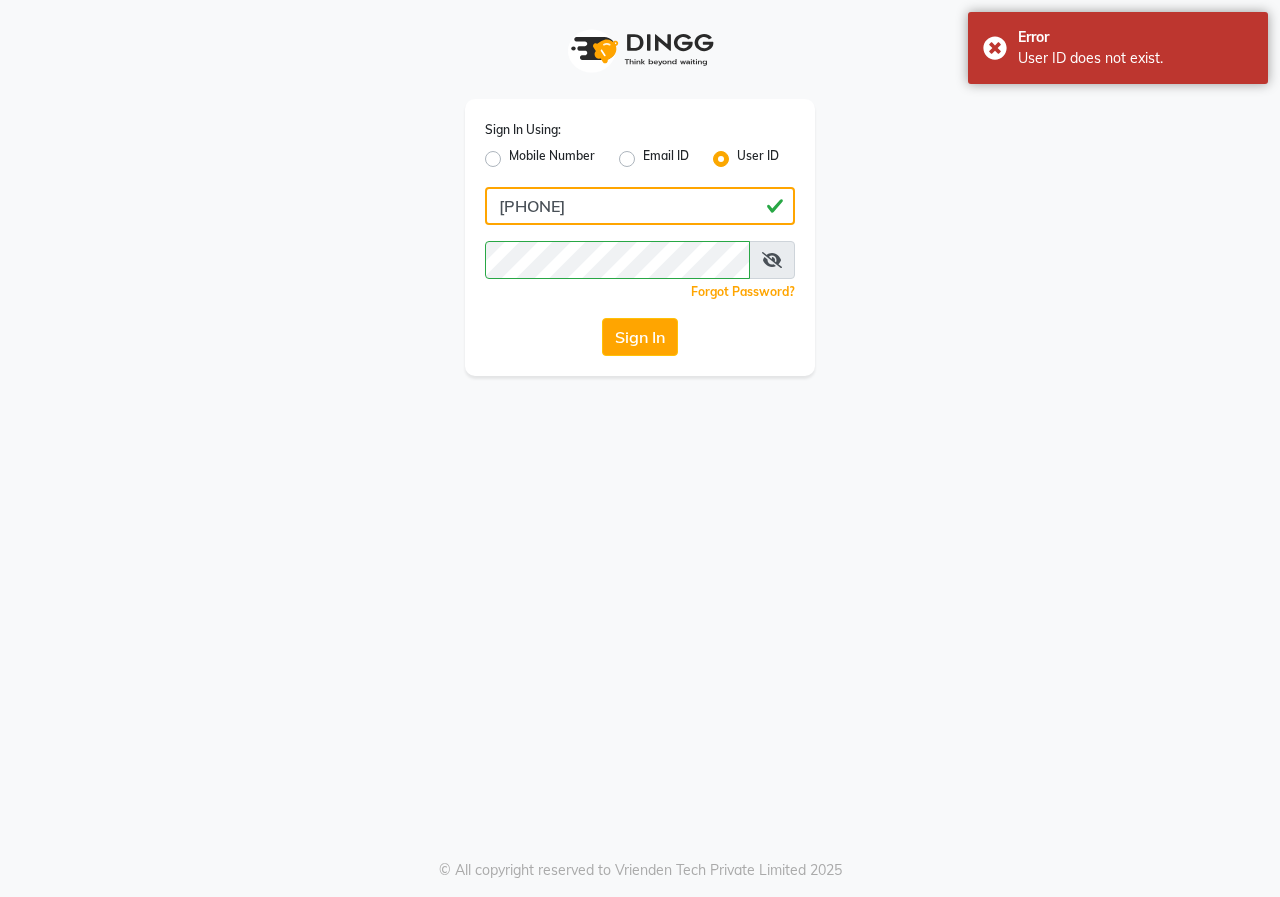 click on "[PHONE]" 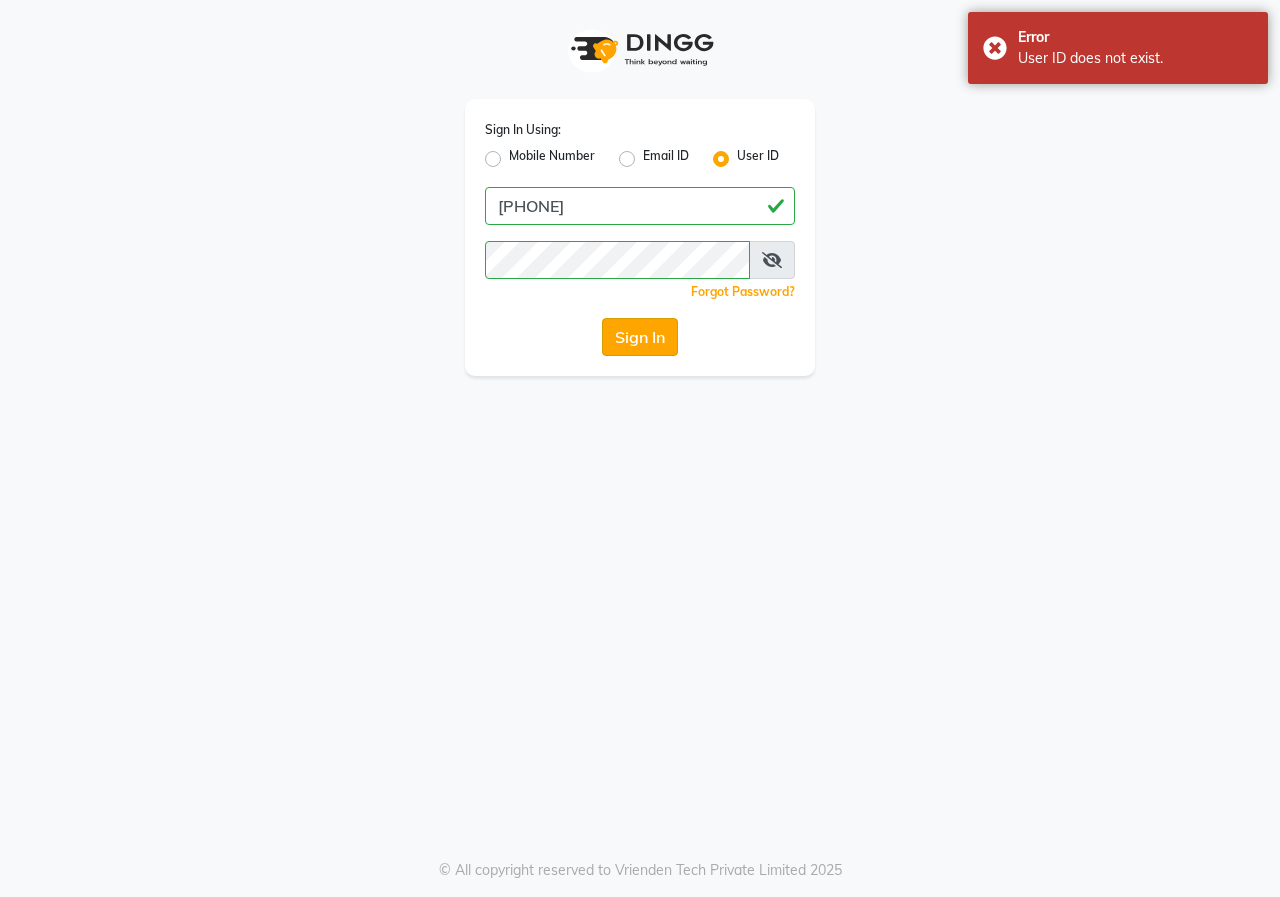 click on "Sign In" 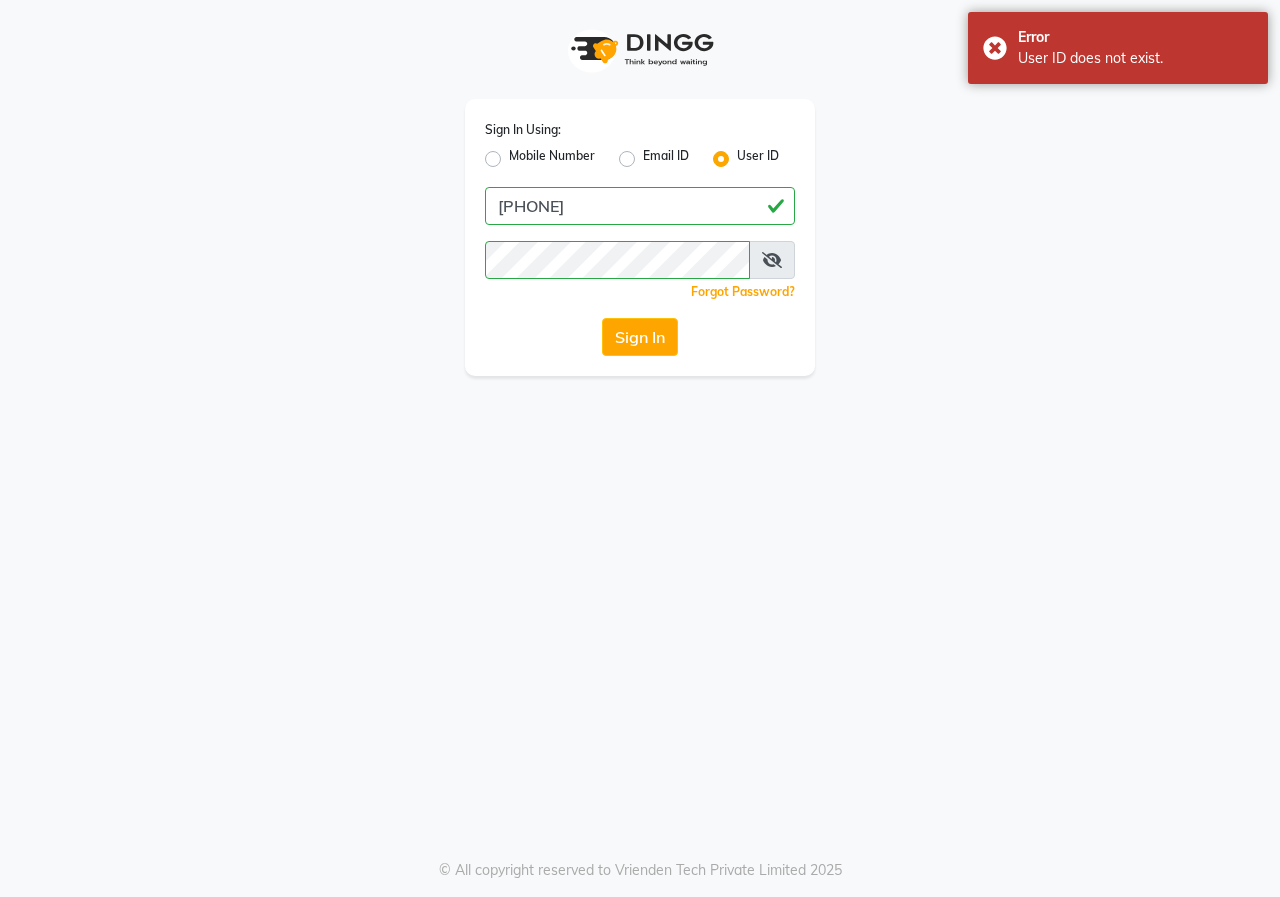 click on "Mobile Number" 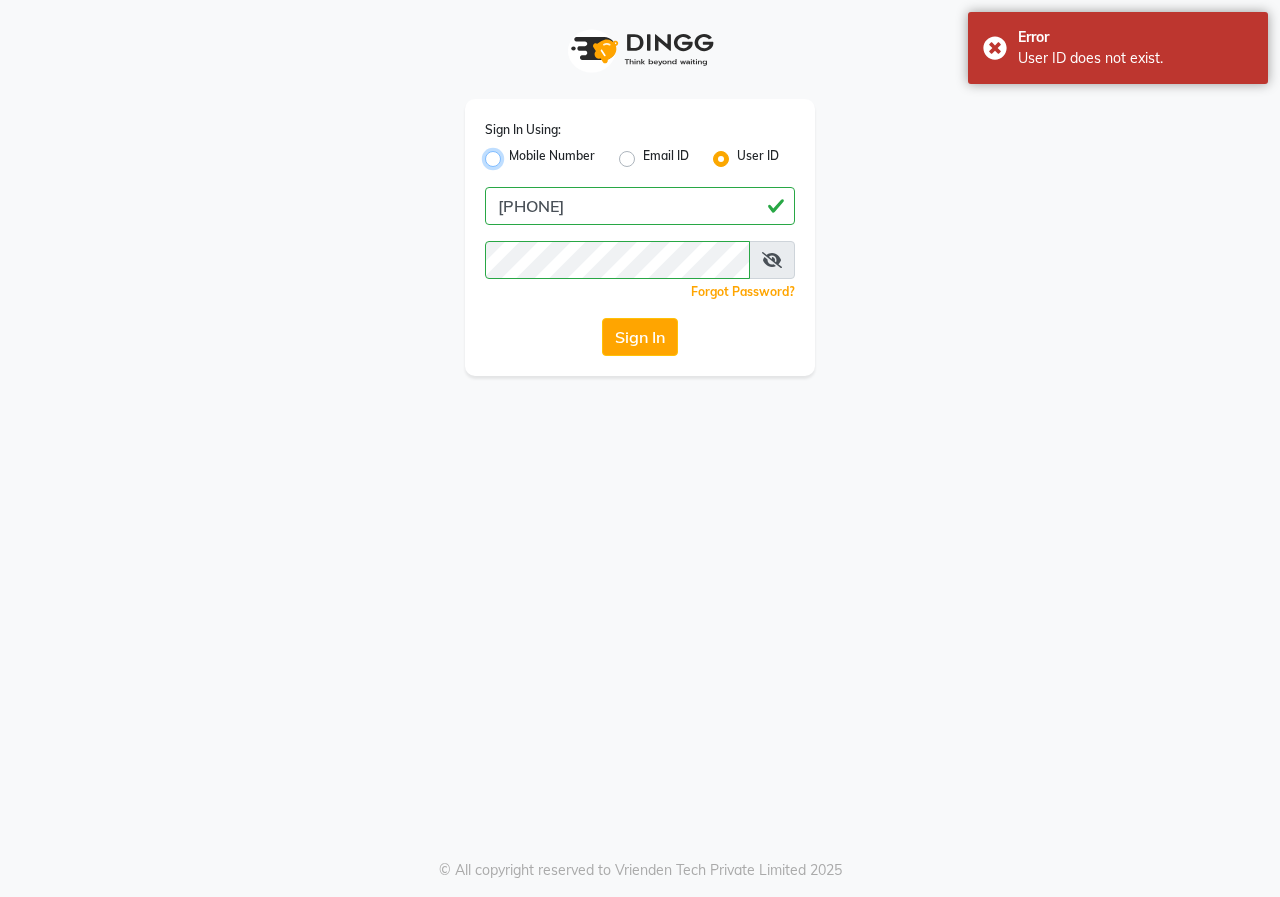click on "Mobile Number" at bounding box center (515, 153) 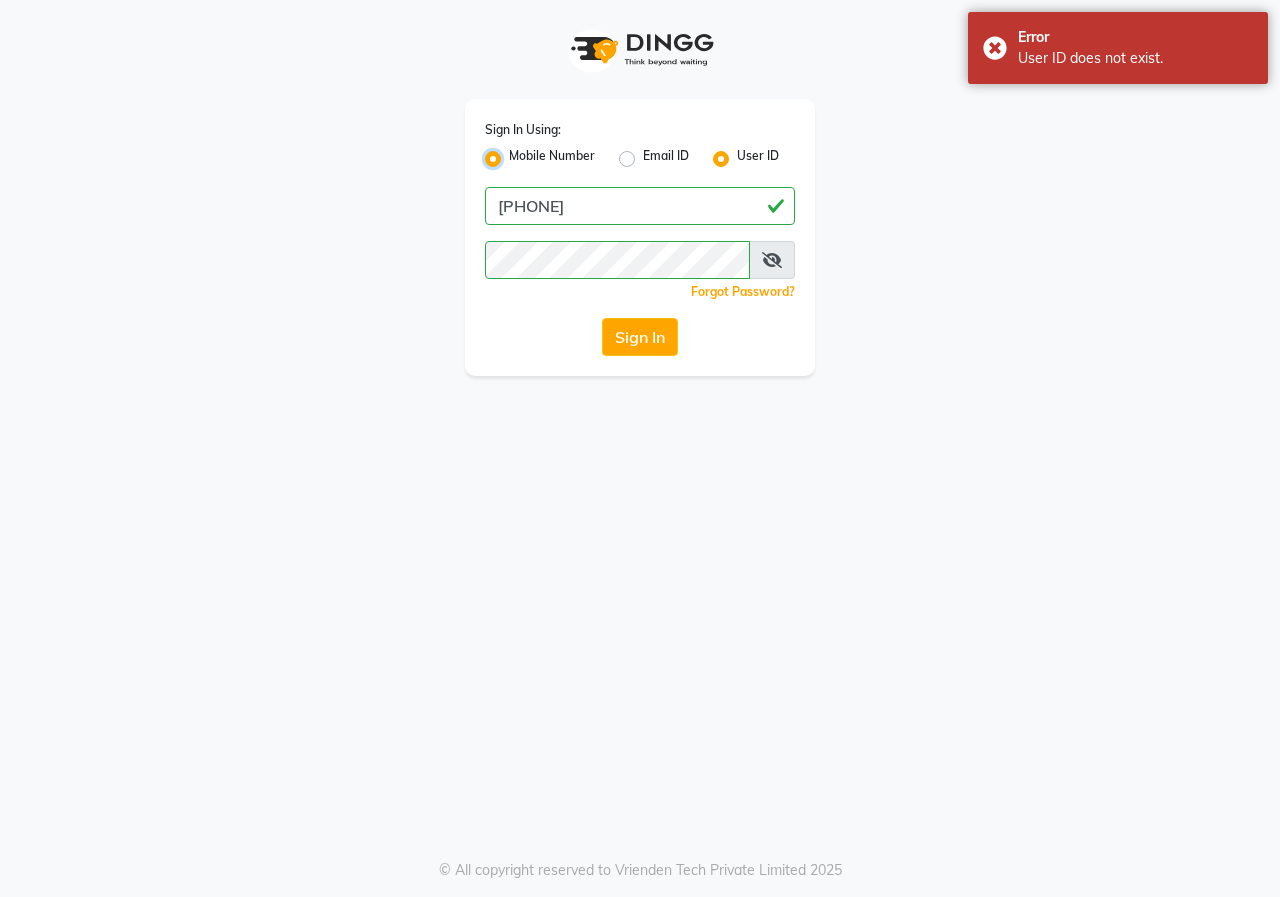 radio on "false" 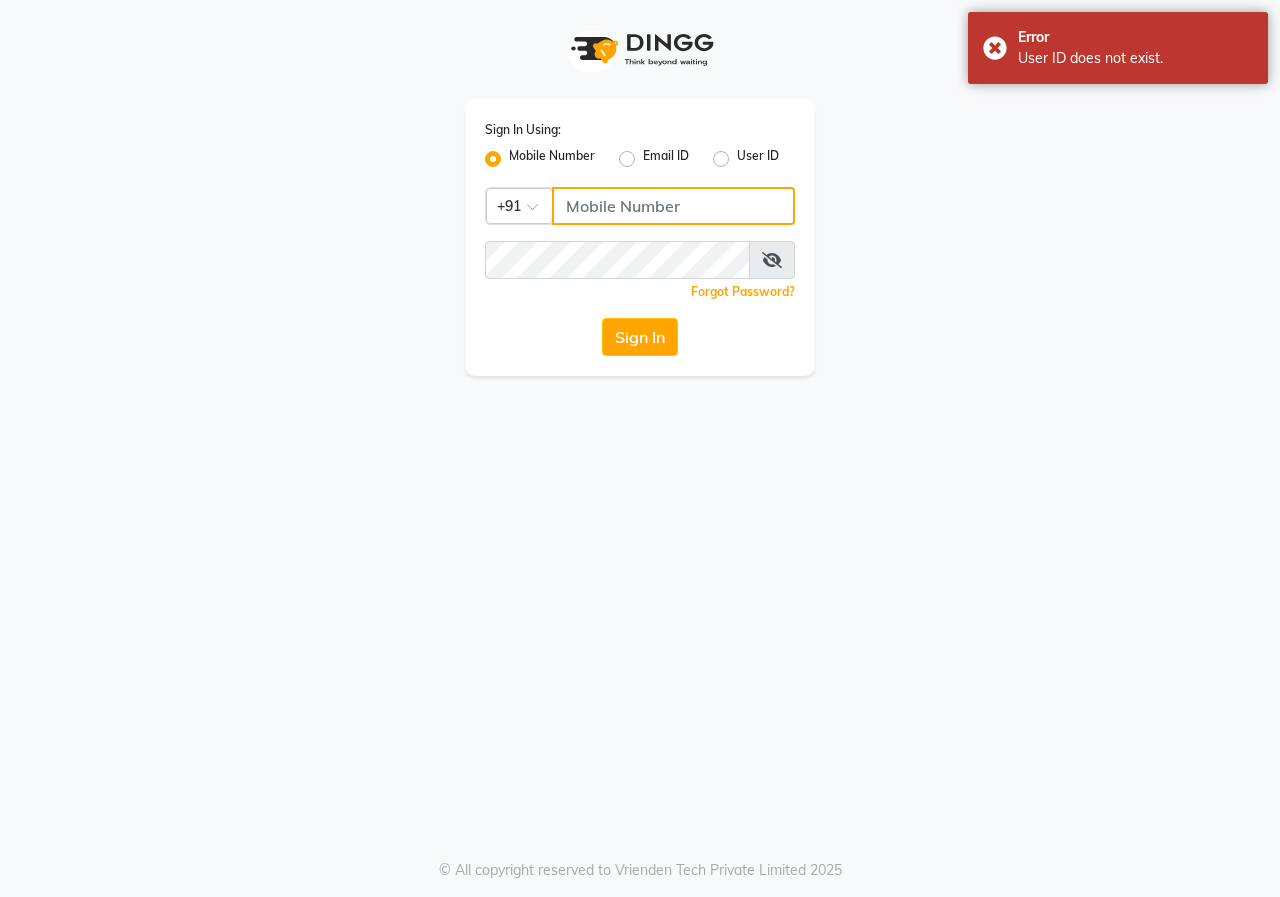 click 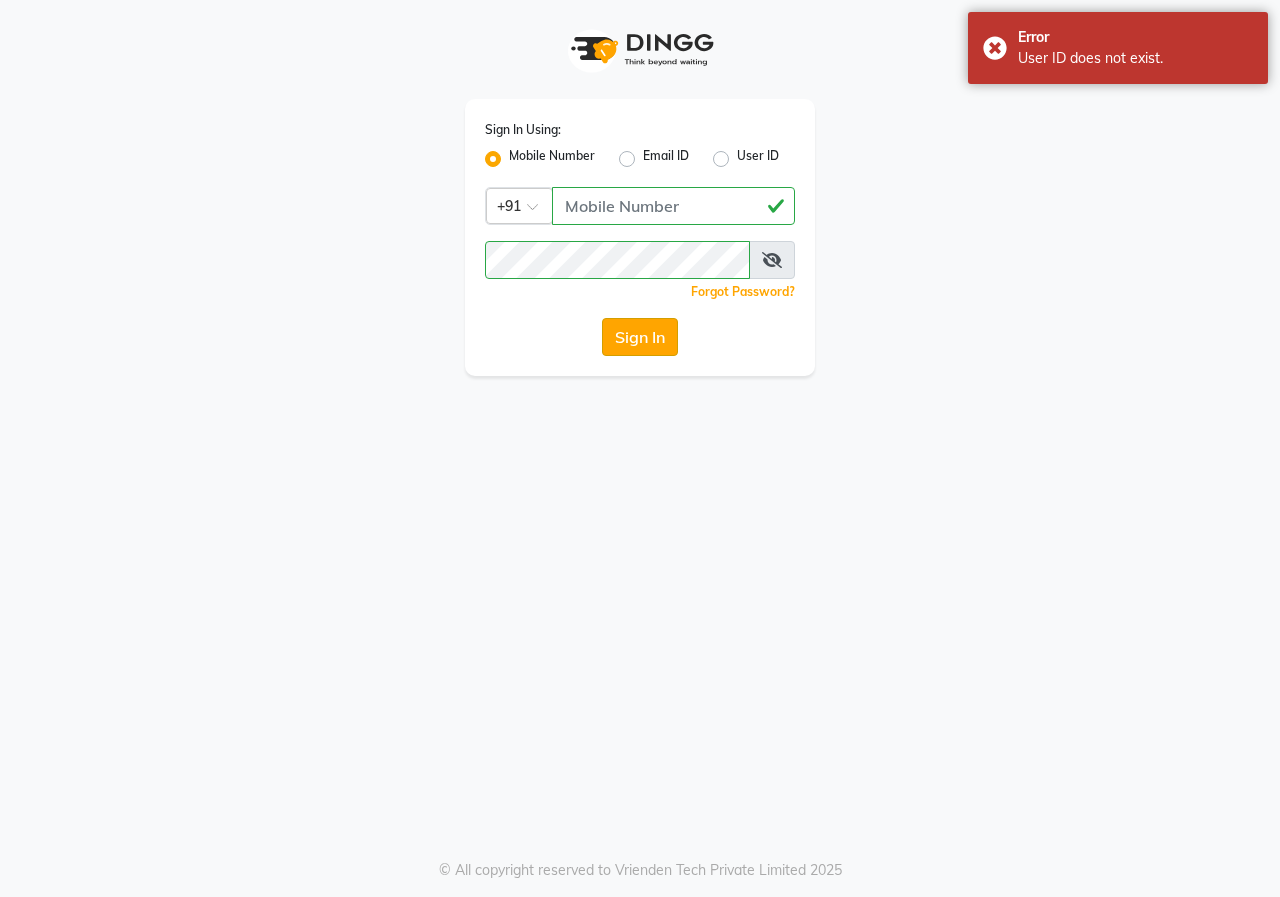 click on "Sign In" 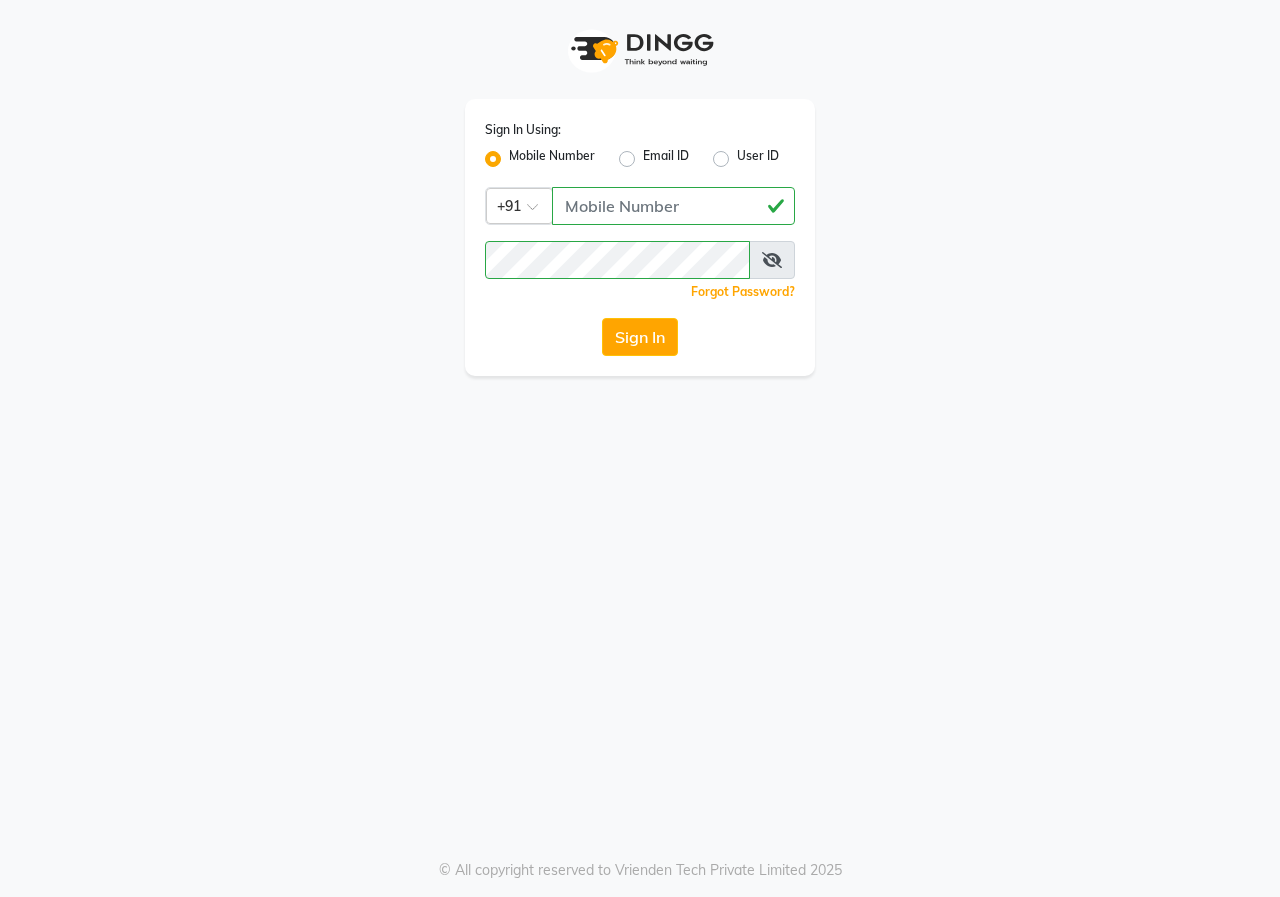 click at bounding box center (772, 260) 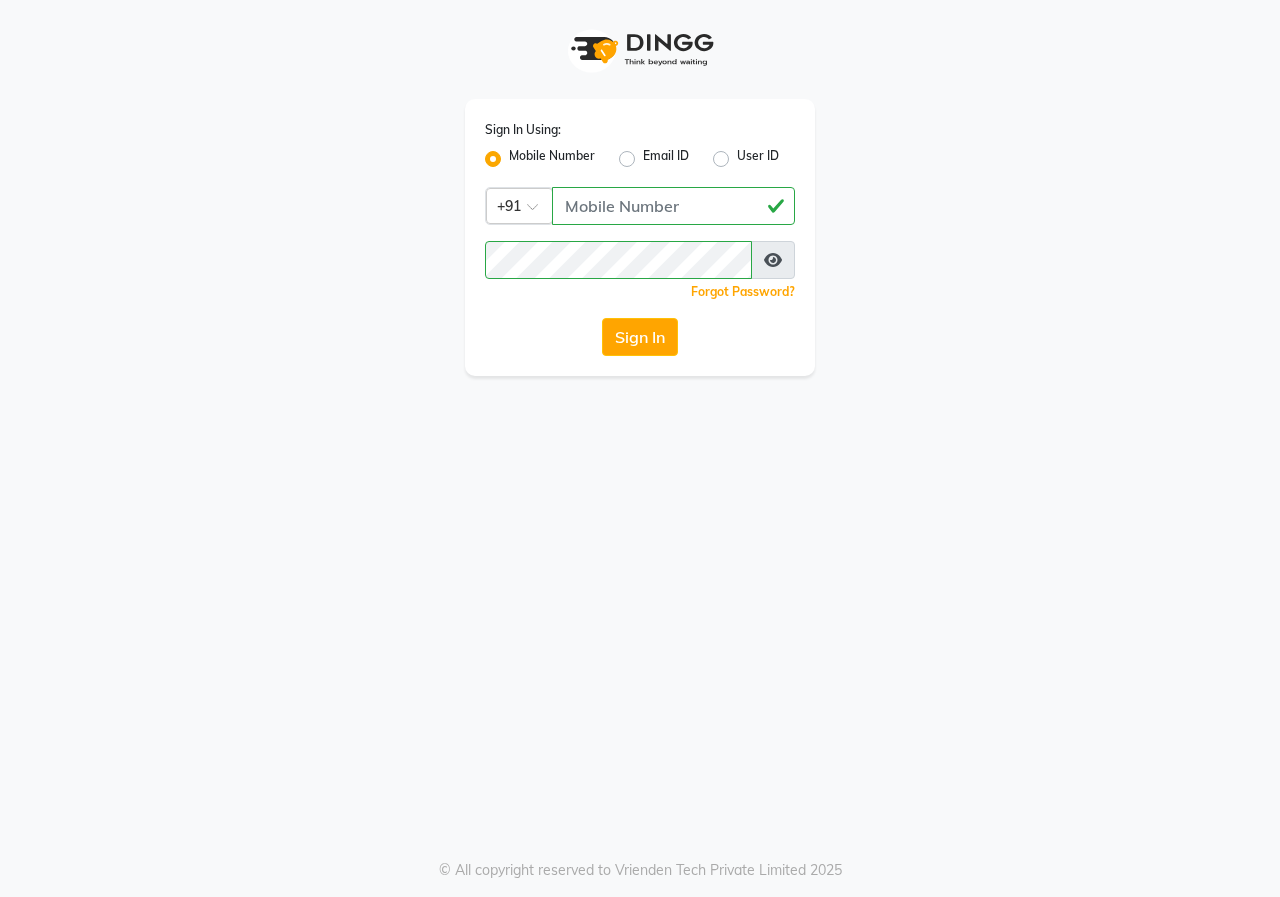 click on "User ID" 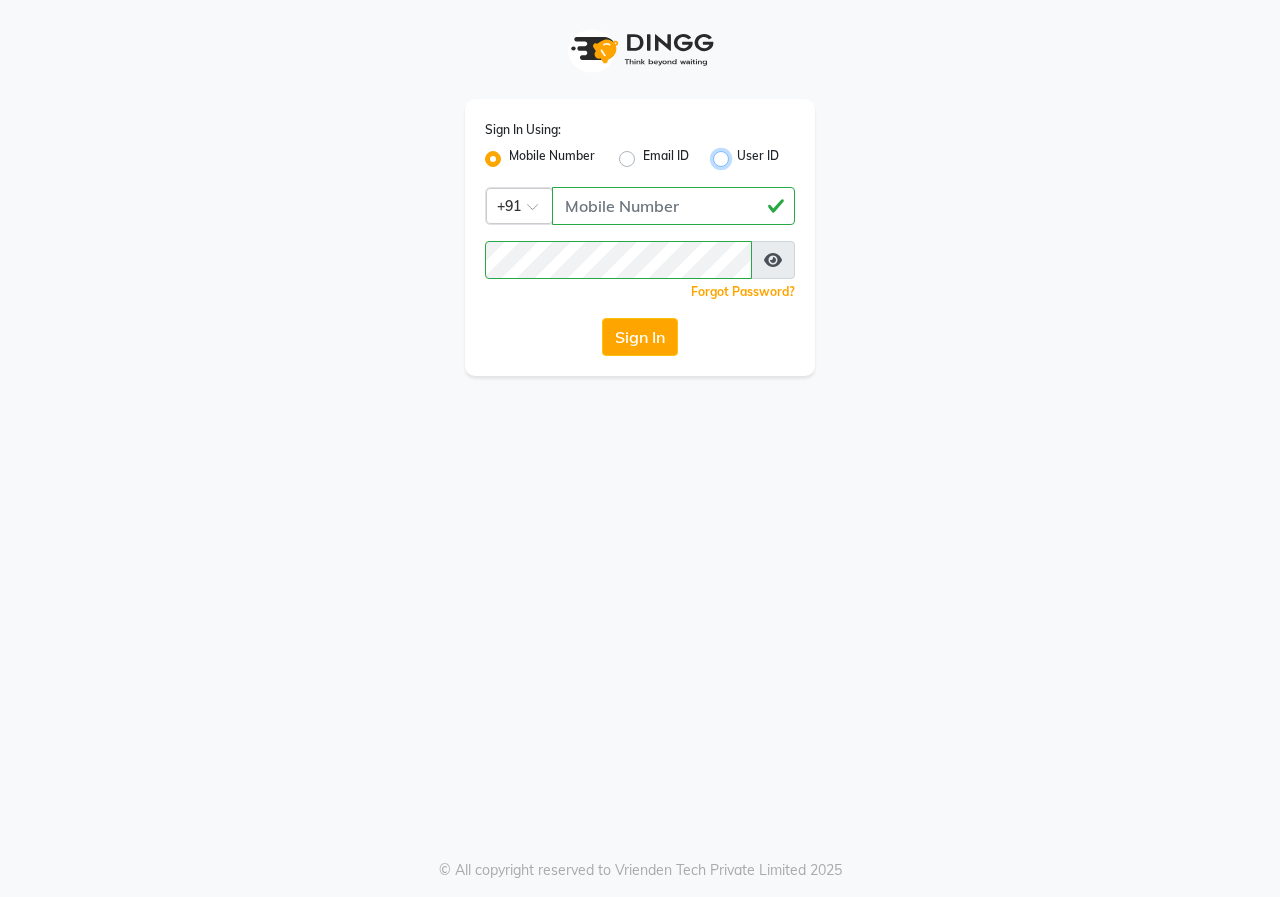 click on "User ID" at bounding box center (743, 153) 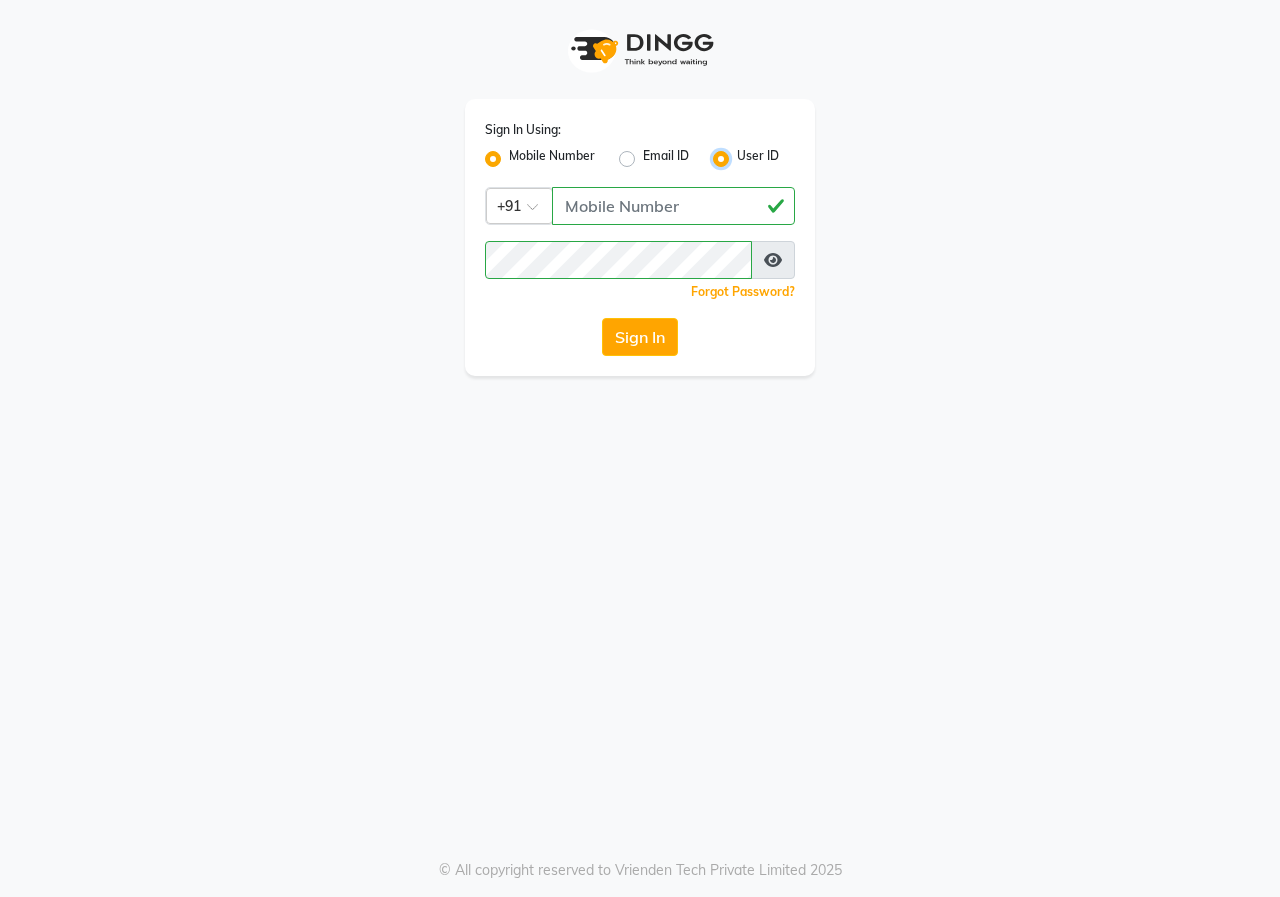 radio on "false" 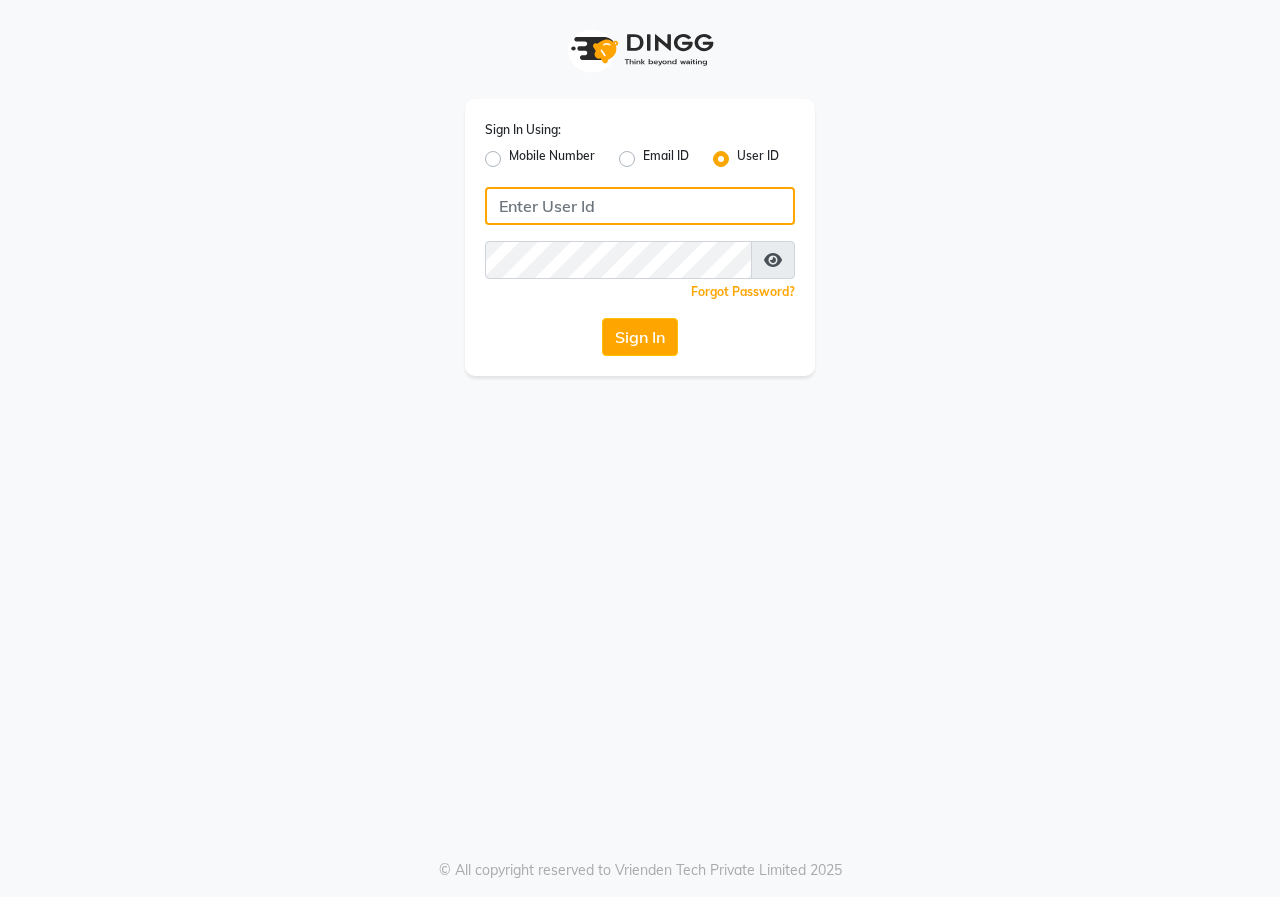 click 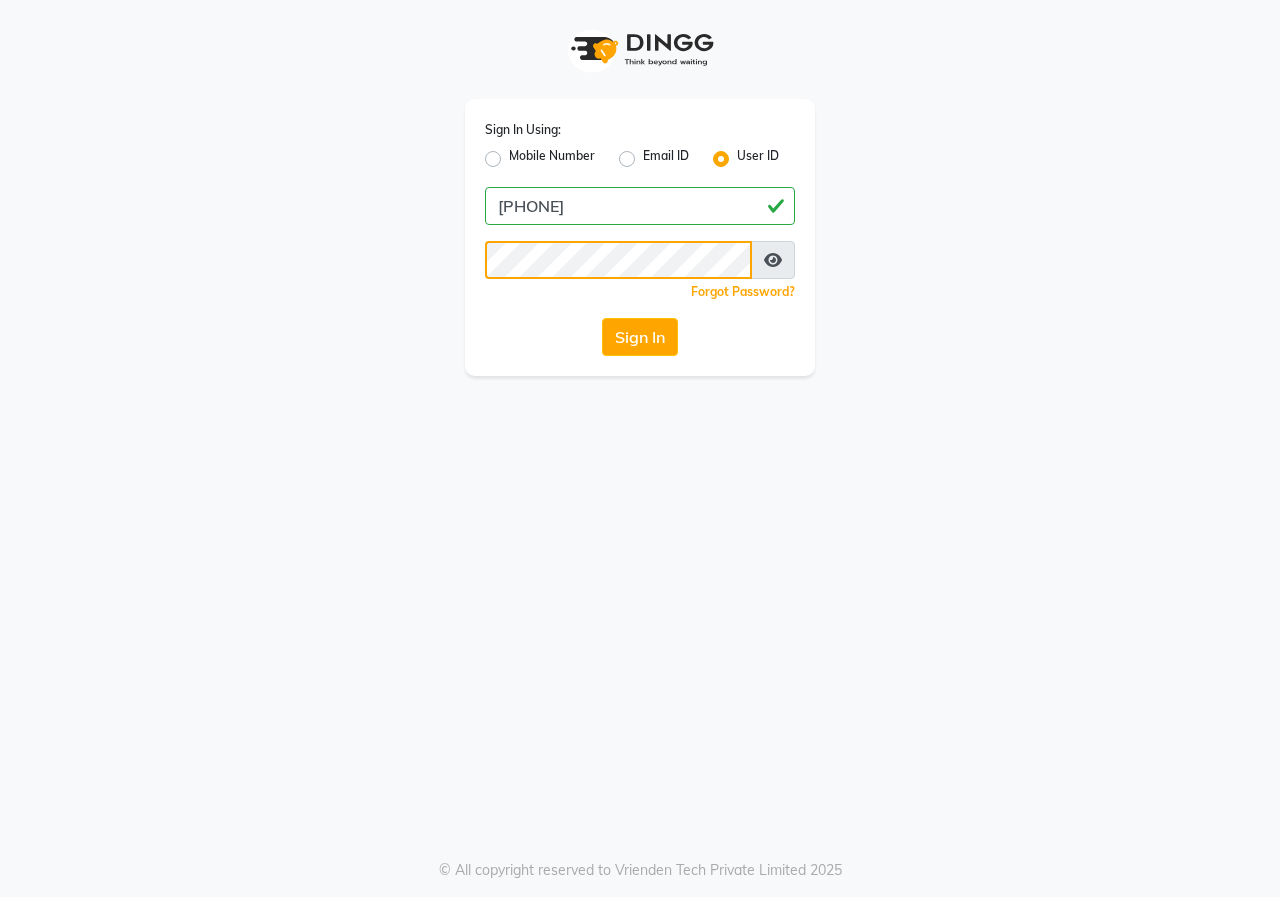 click on "Sign In Using: Mobile Number Email ID User ID [PHONE]  Remember me Forgot Password?  Sign In" 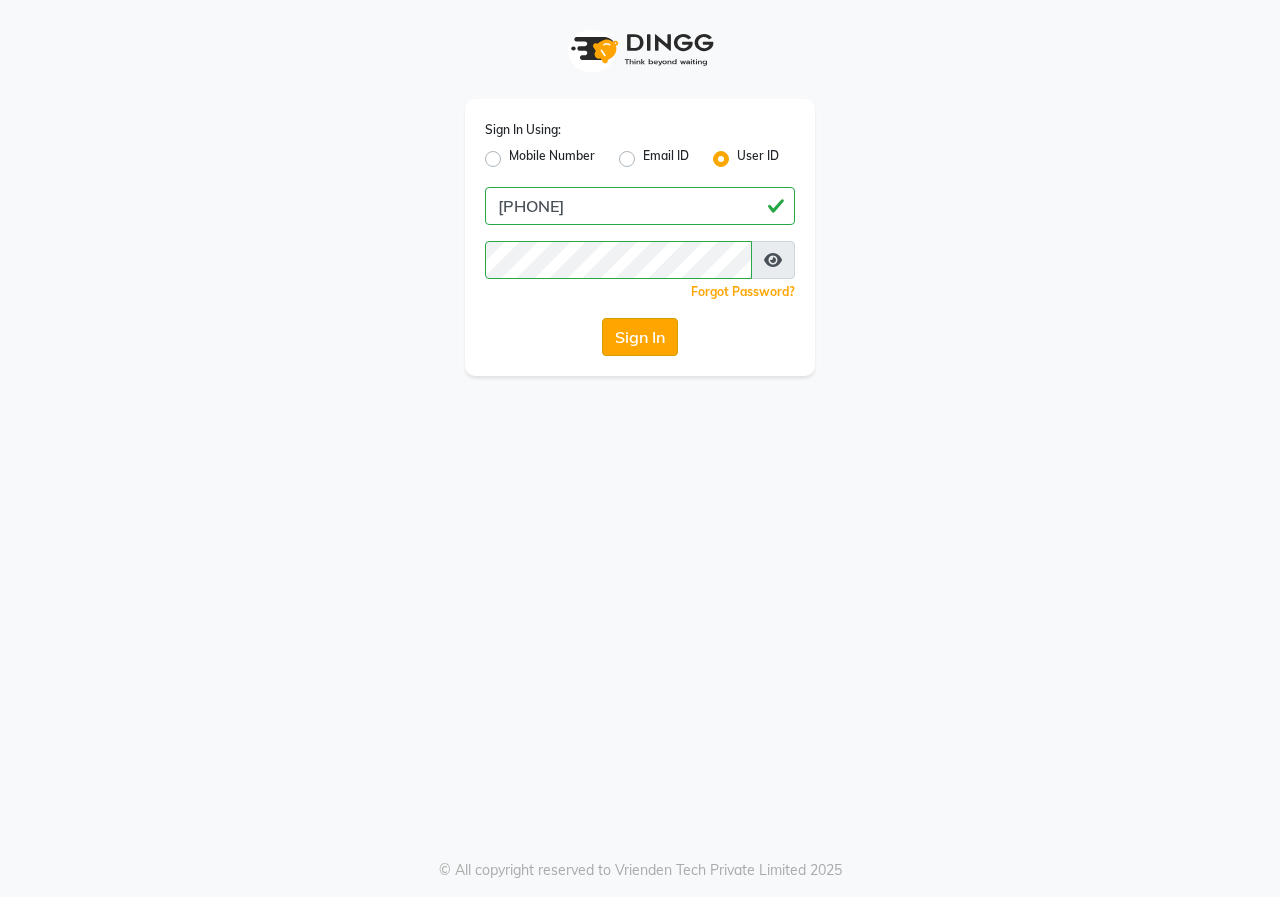 click on "Sign In" 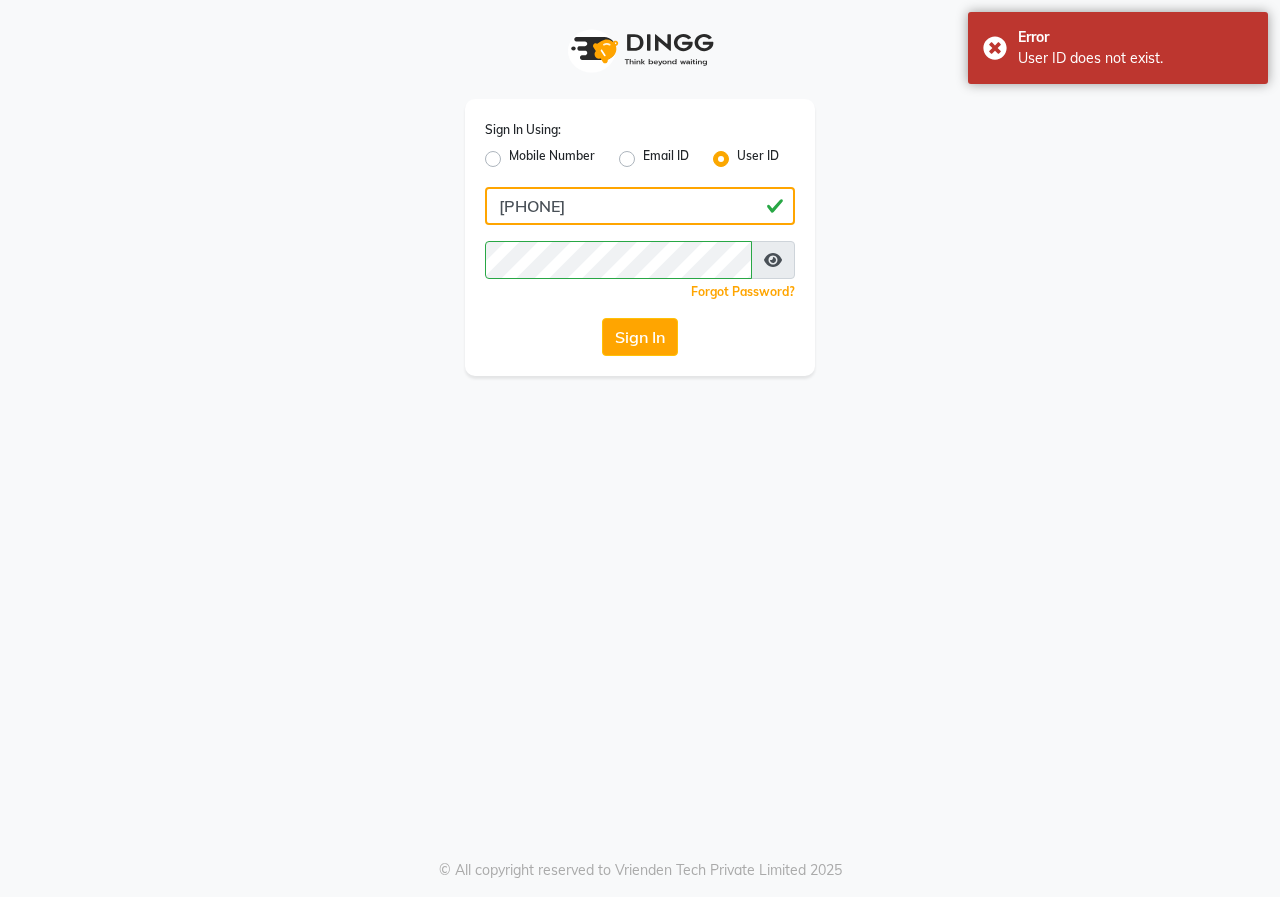 click on "[PHONE]" 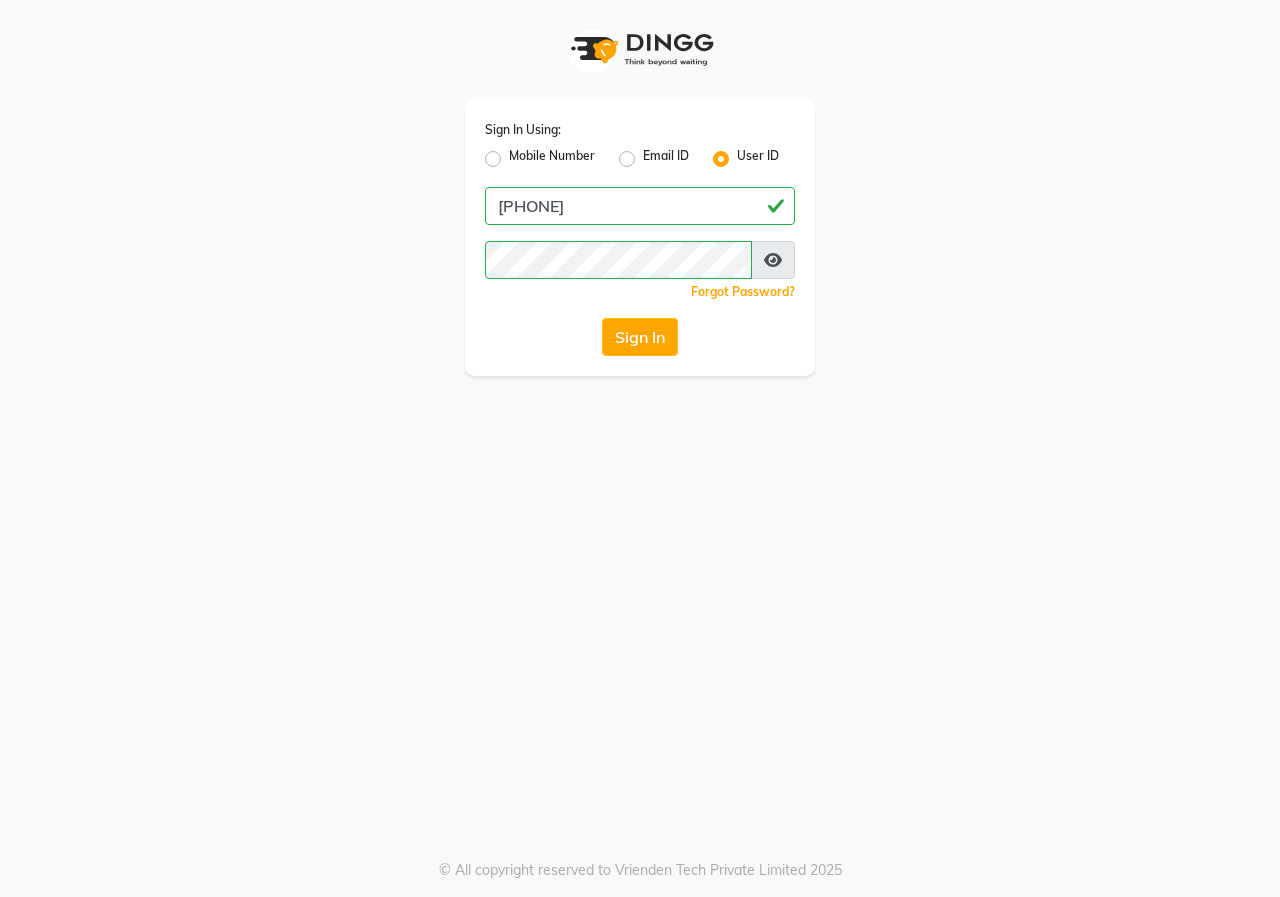 click on "Sign In Using: Mobile Number Email ID User ID [PHONE]  Remember me Forgot Password?  Sign In   © All copyright reserved to Vrienden Tech Private Limited [YEAR]" at bounding box center [640, 448] 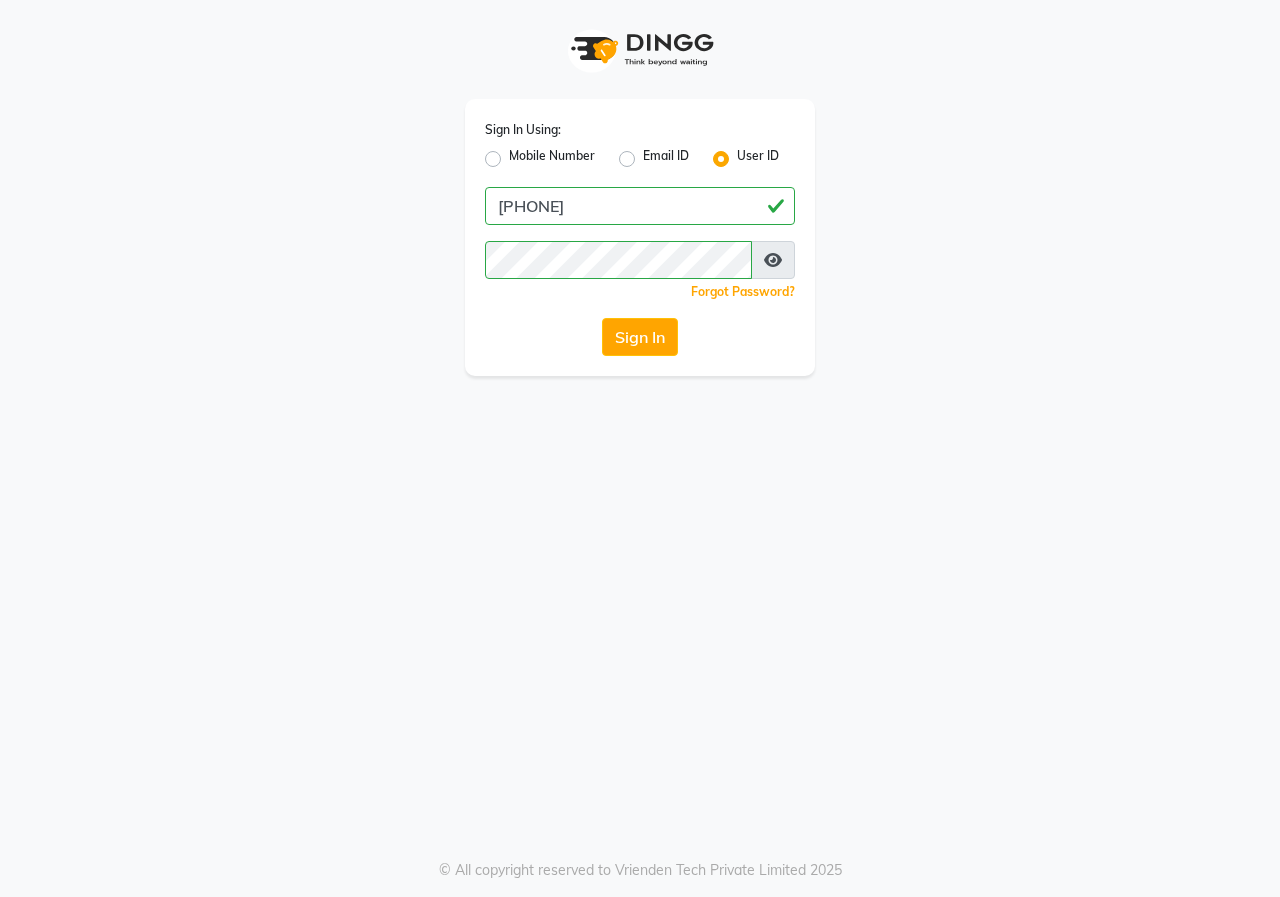 click on "Mobile Number" 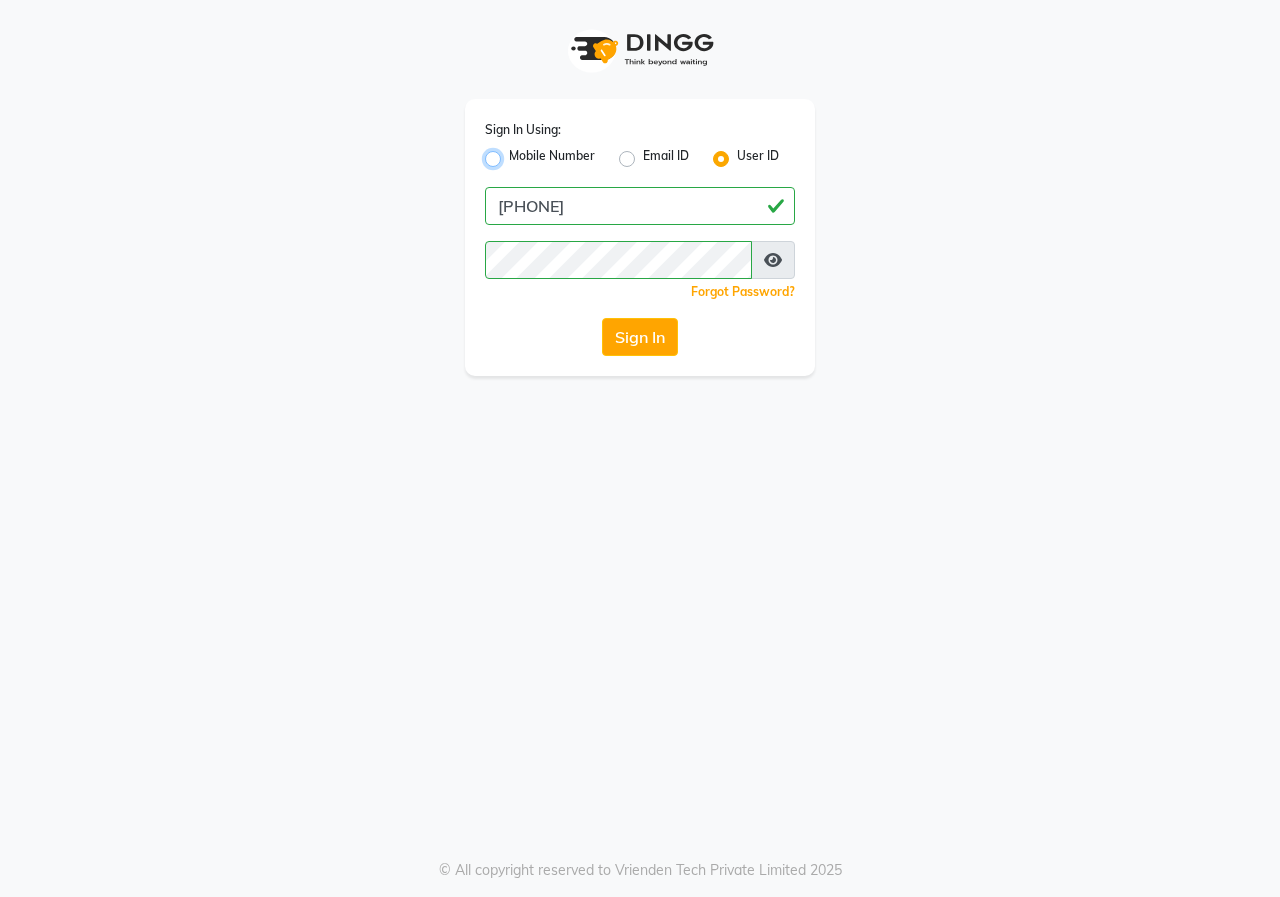 click on "Mobile Number" at bounding box center [515, 153] 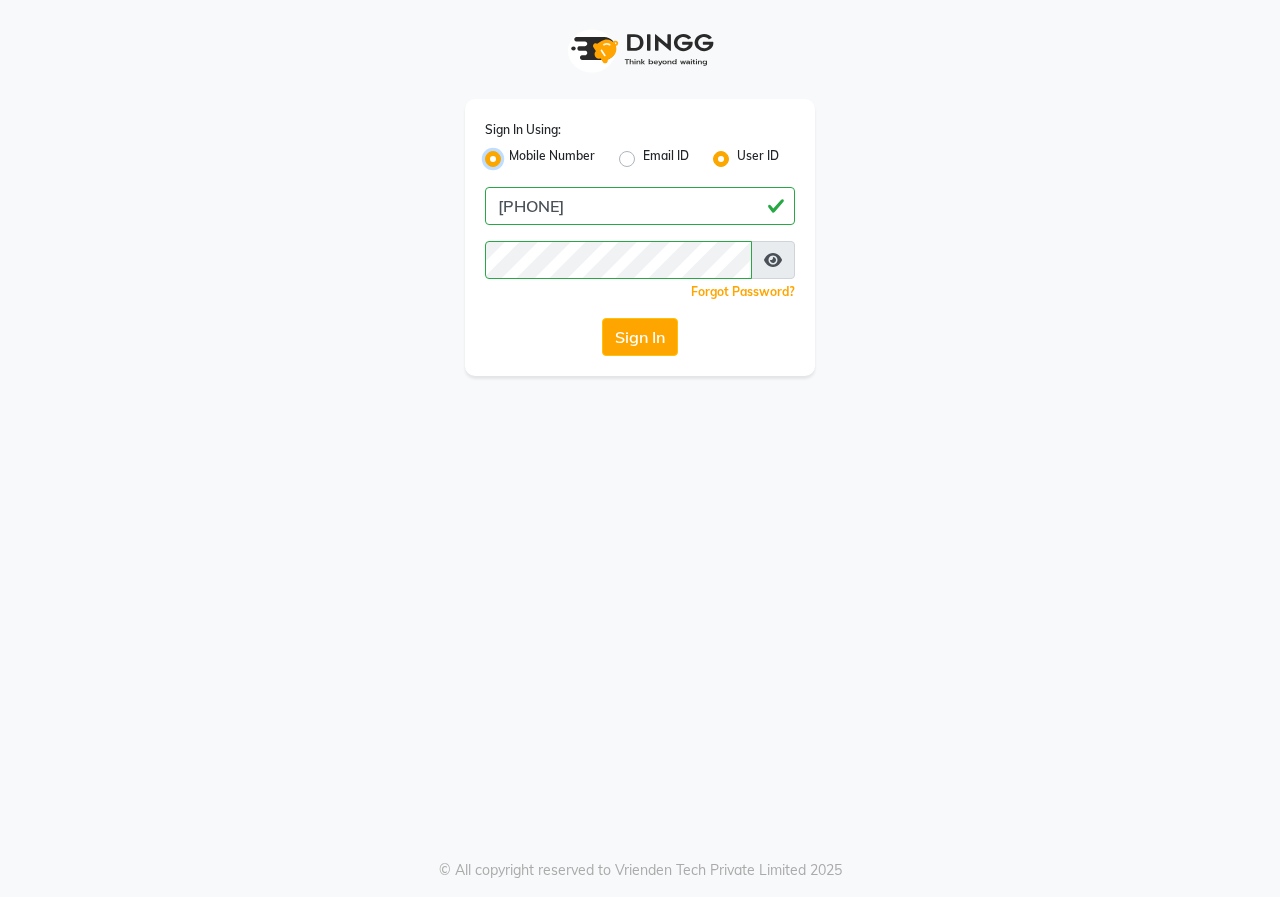 radio on "false" 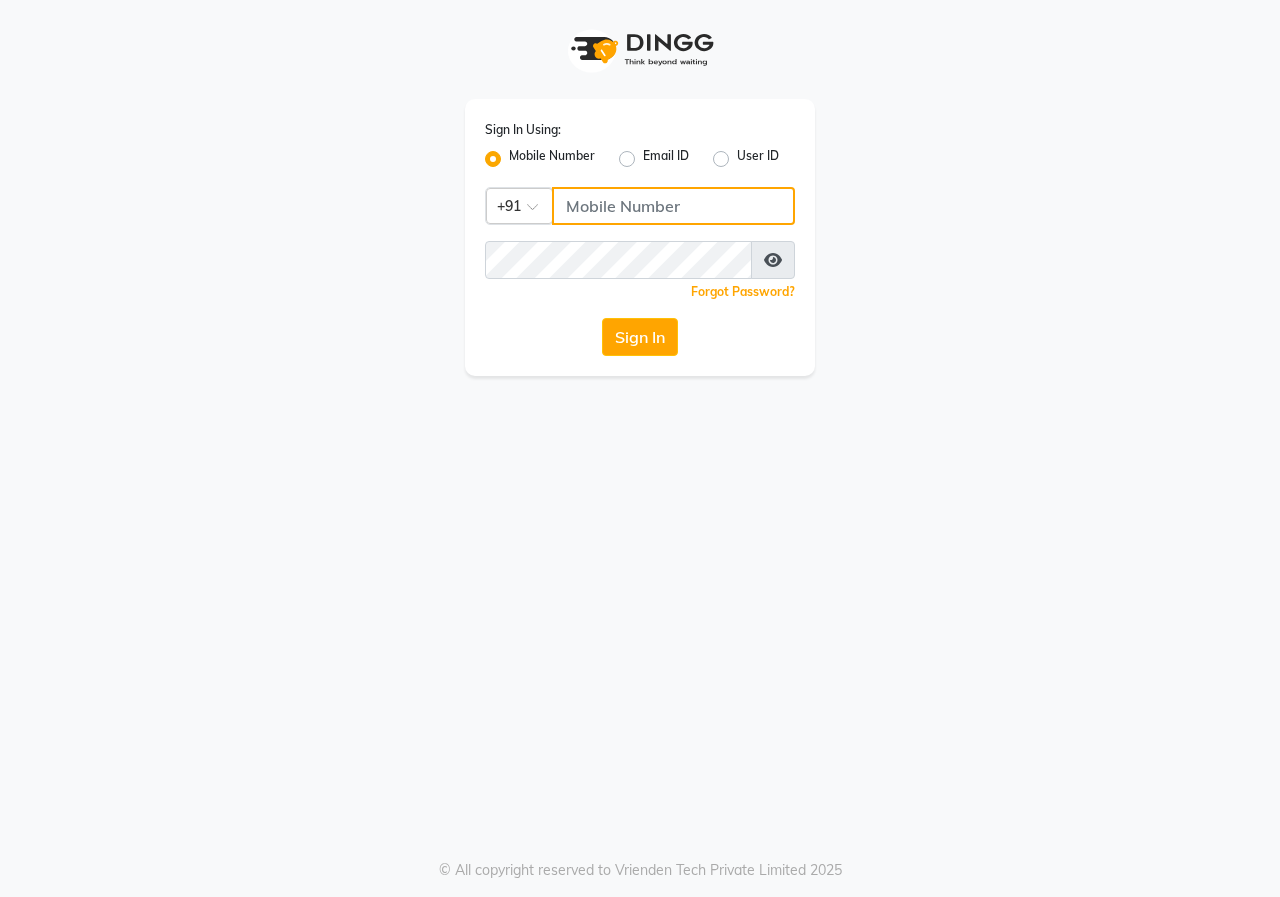 click 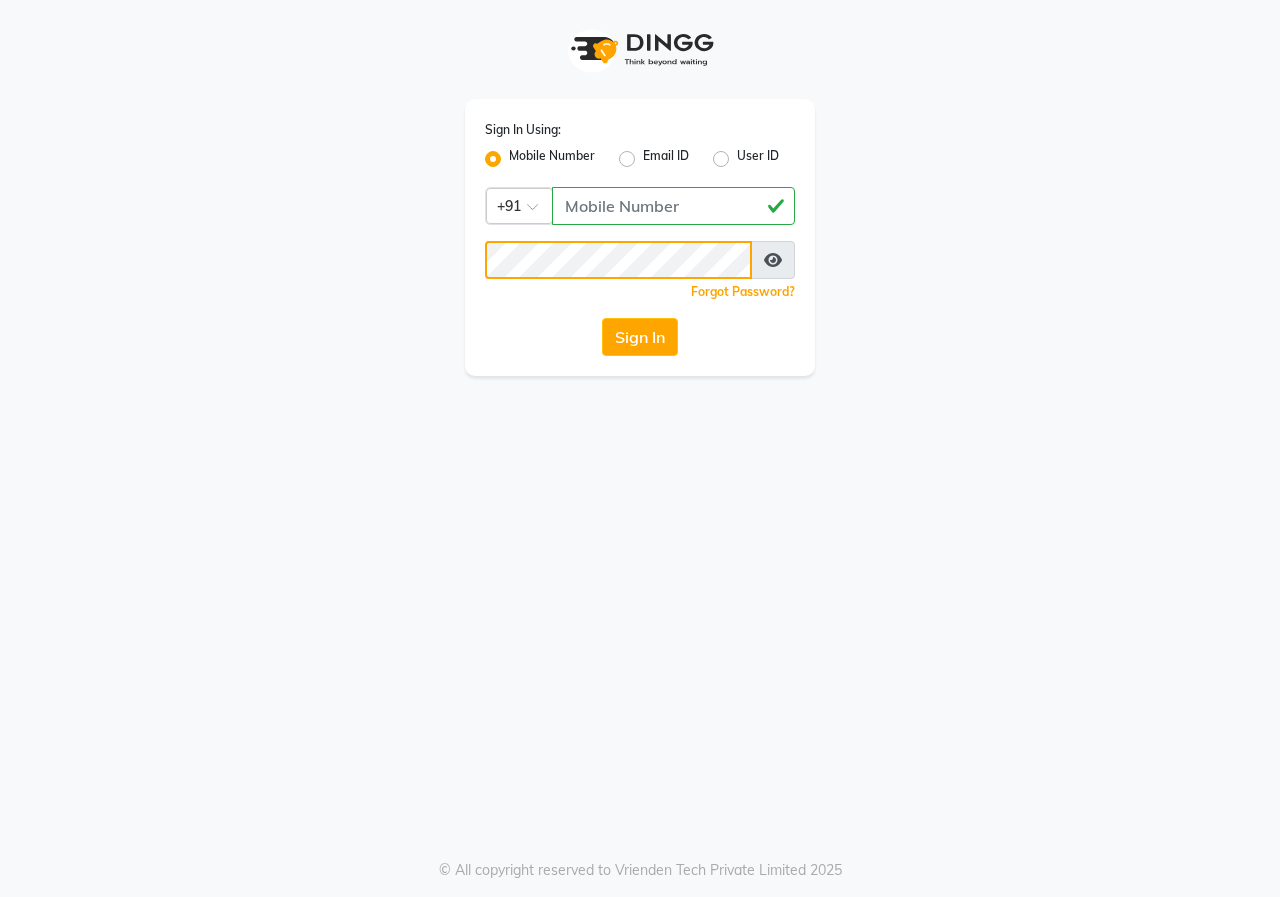 click on "Sign In Using: Mobile Number Email ID User ID Country Code × +91 [PHONE]  Remember me Forgot Password?  Sign In" 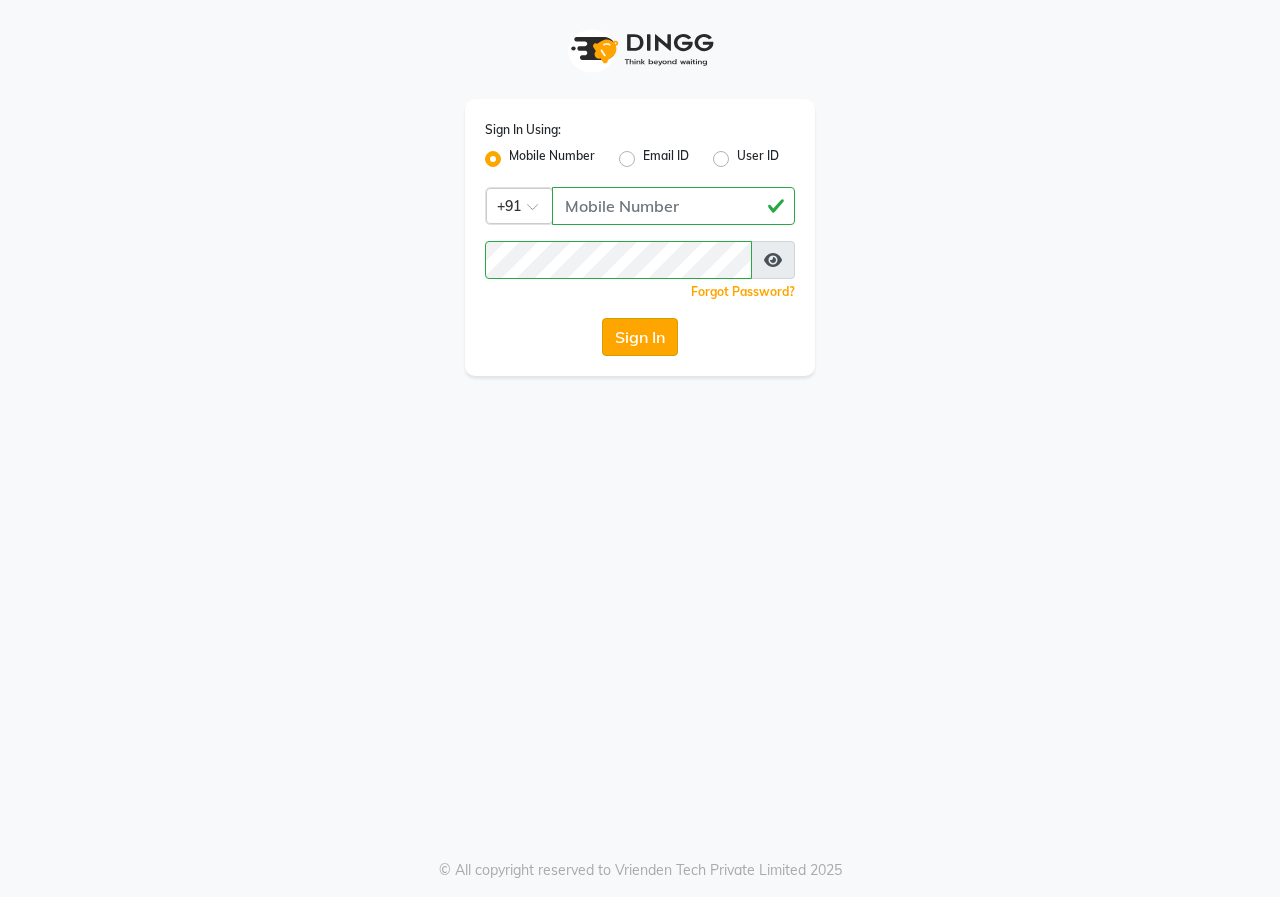 click on "Sign In" 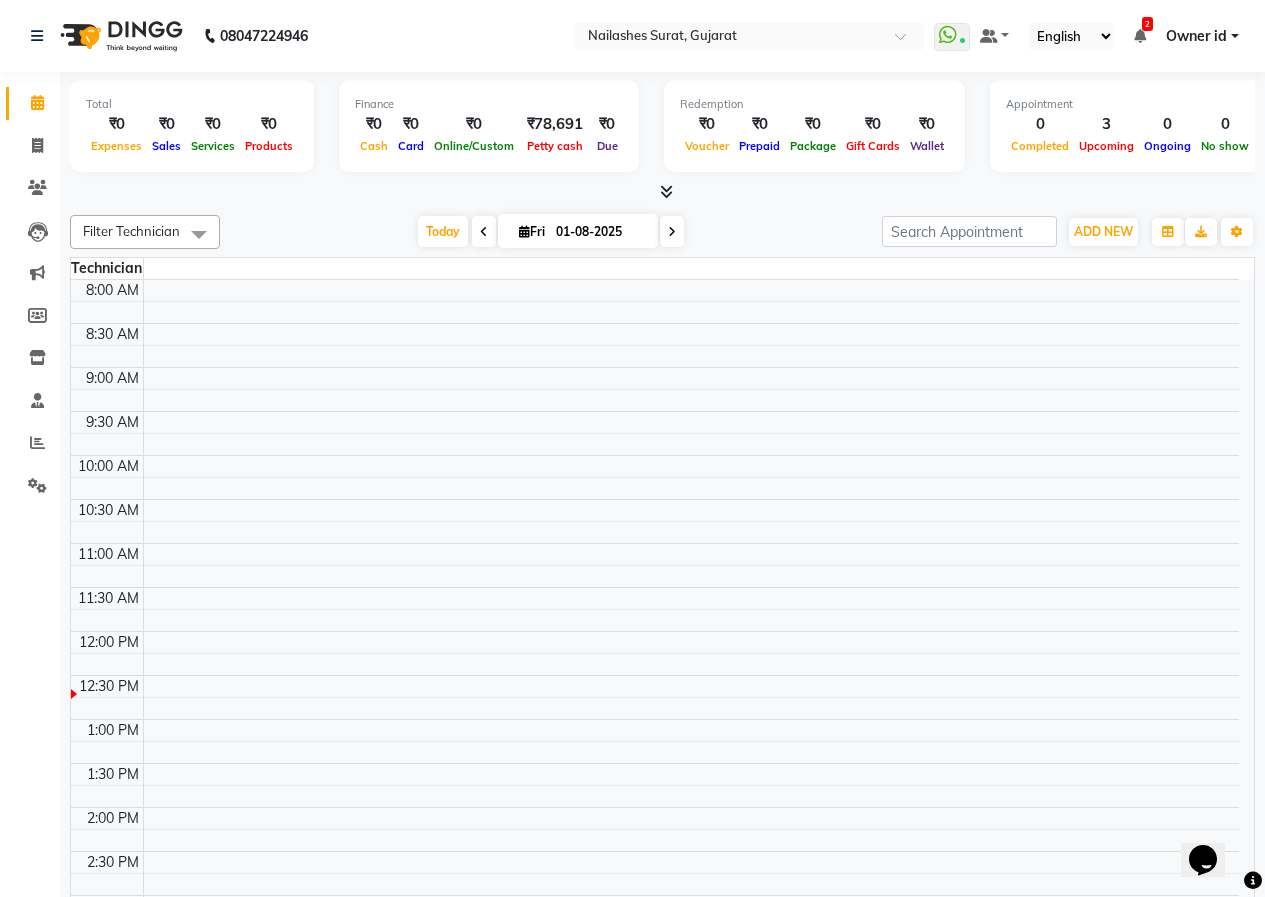 scroll, scrollTop: 0, scrollLeft: 0, axis: both 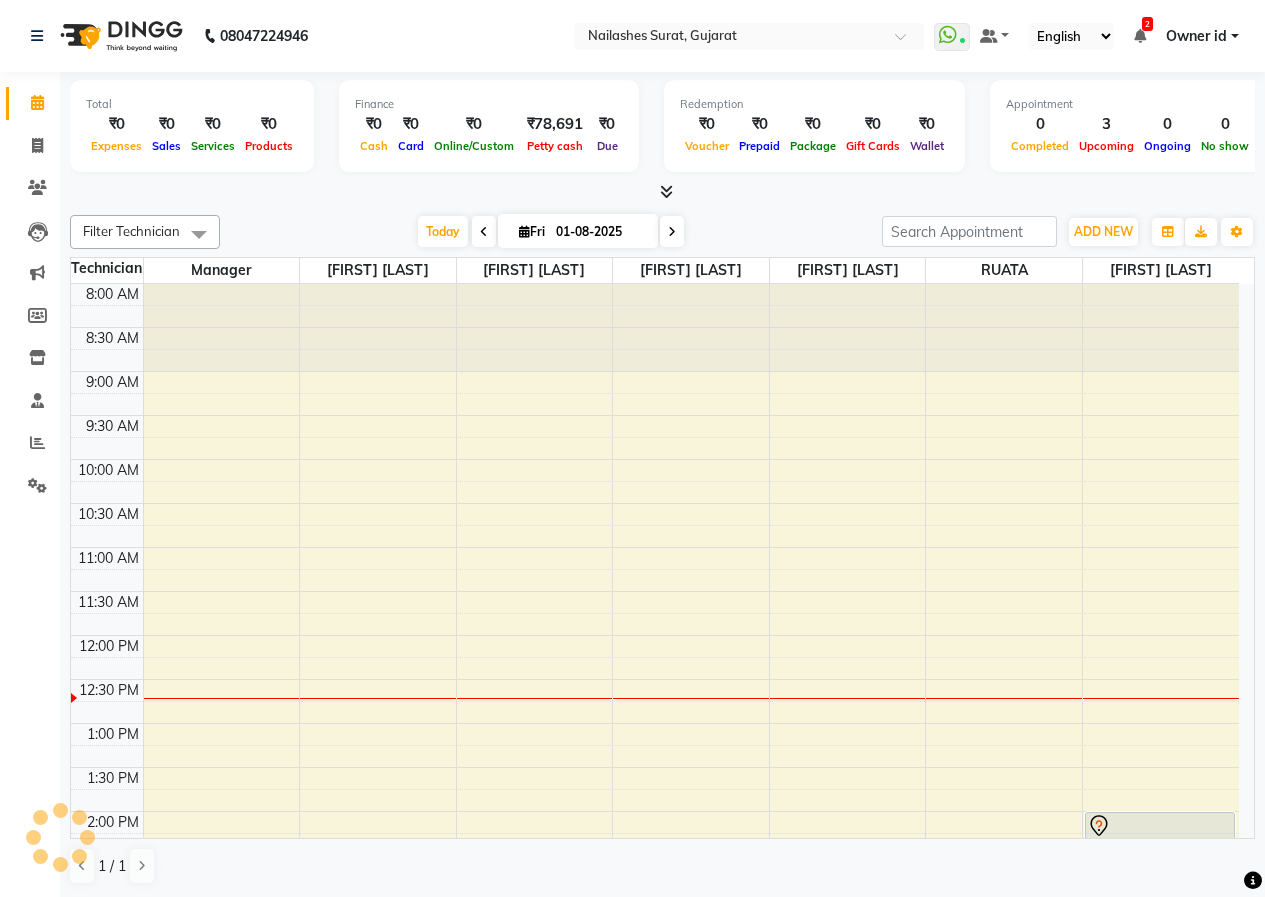 click at bounding box center (1140, 36) 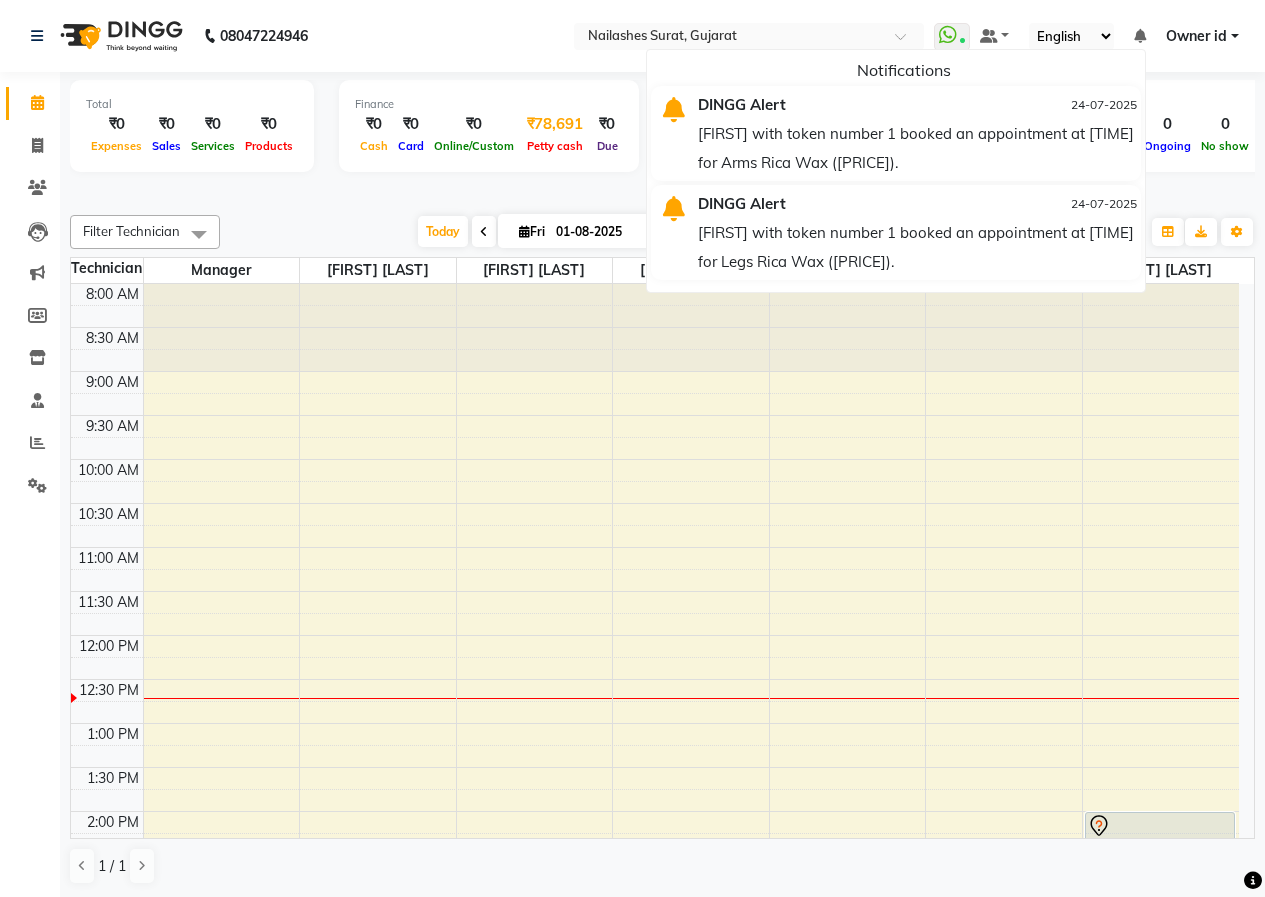 click on "Petty cash" at bounding box center [555, 146] 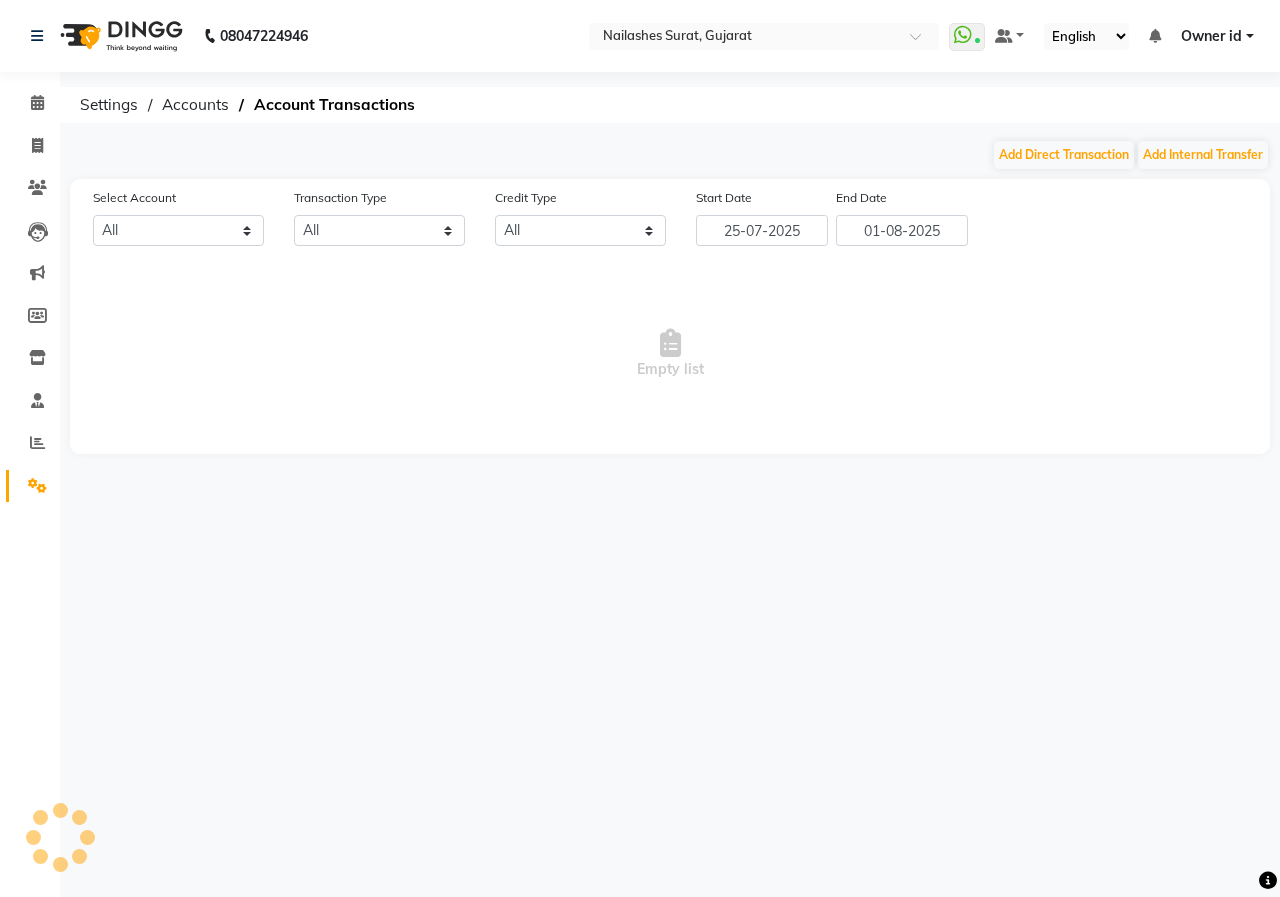 select on "7566" 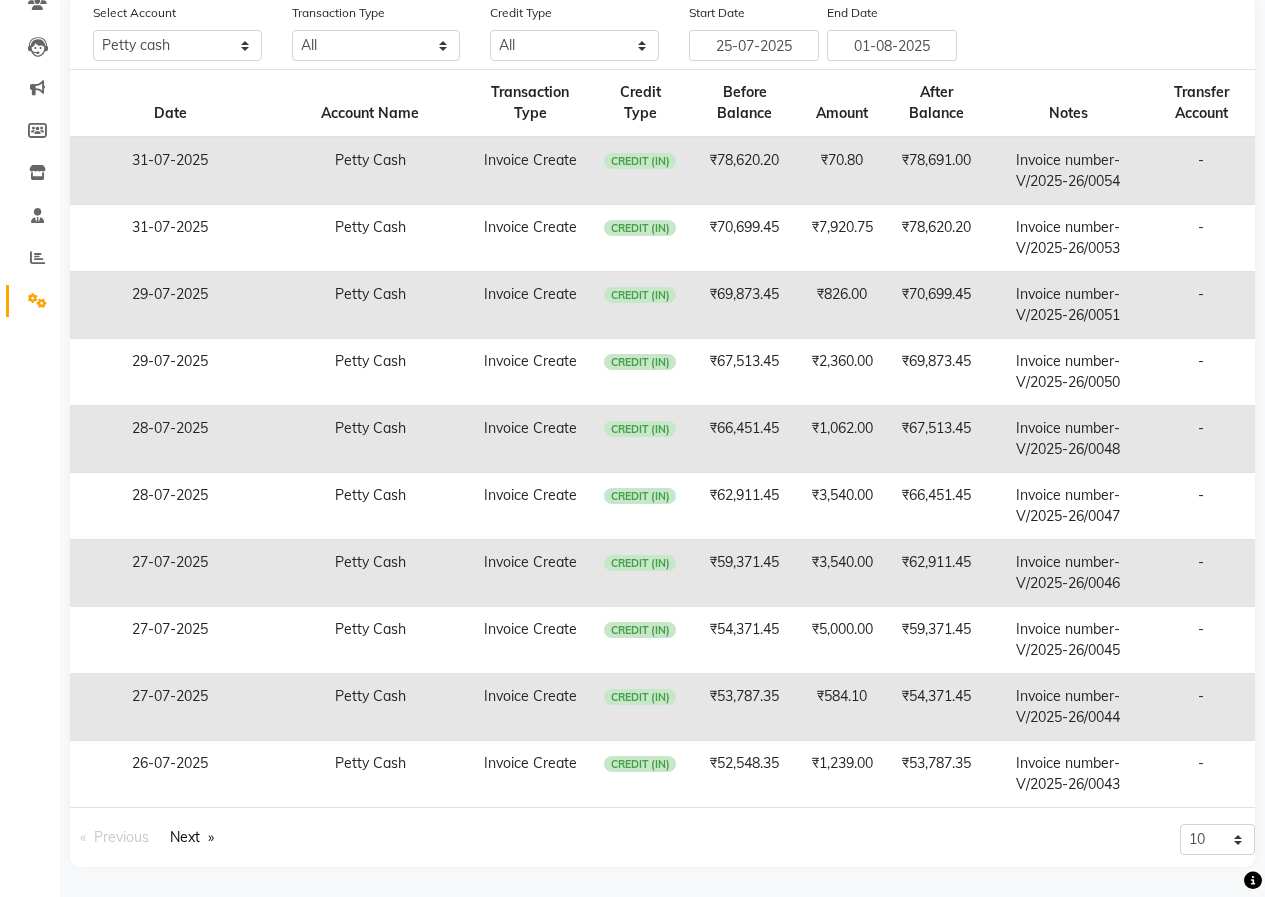 scroll, scrollTop: 0, scrollLeft: 0, axis: both 